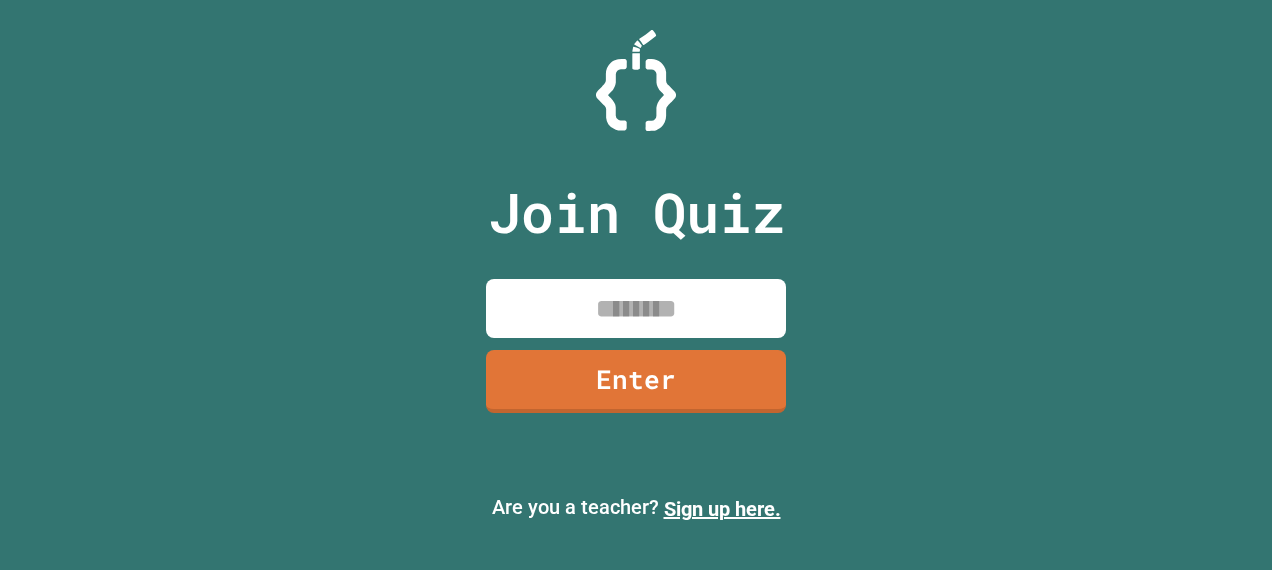 scroll, scrollTop: 0, scrollLeft: 0, axis: both 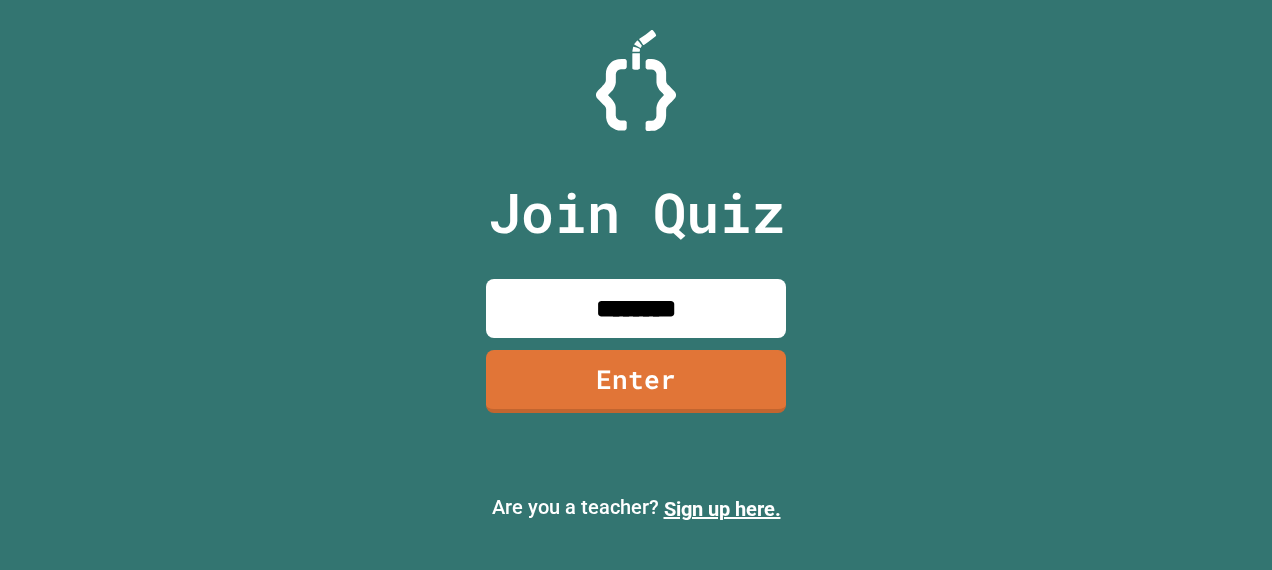 type on "********" 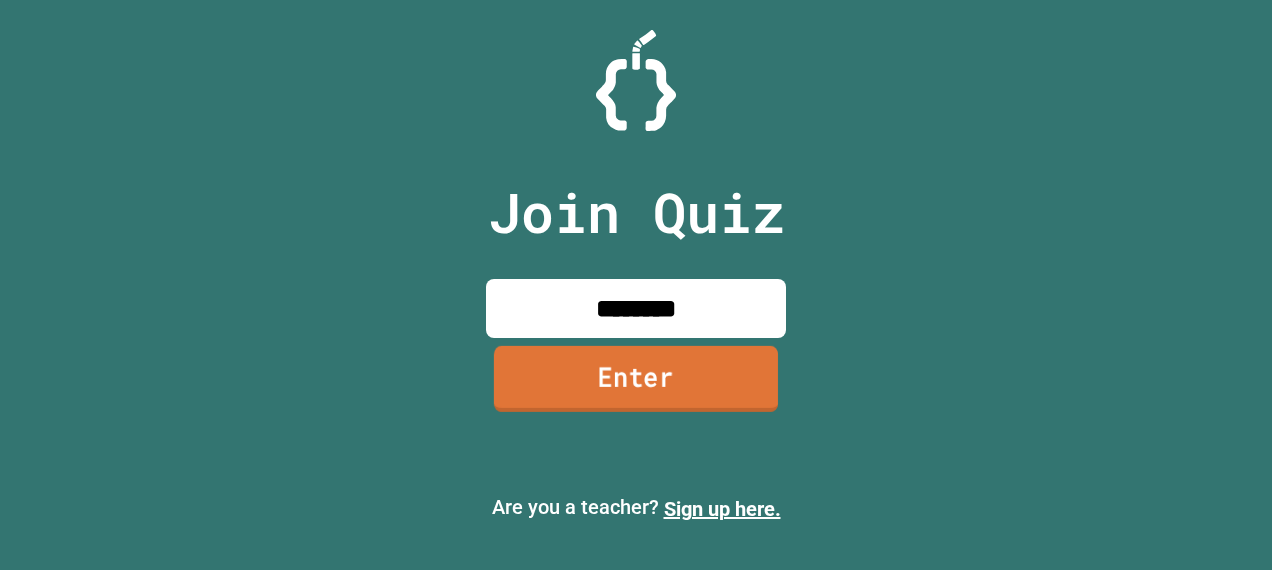 click on "Enter" at bounding box center (636, 379) 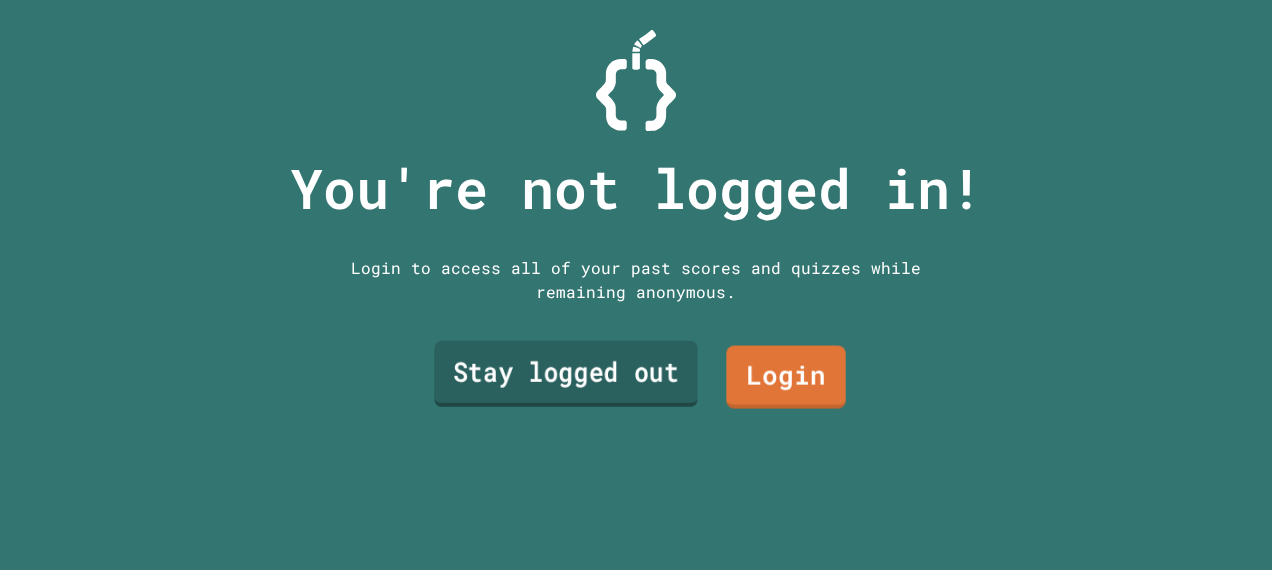 click on "Stay logged out" at bounding box center (566, 374) 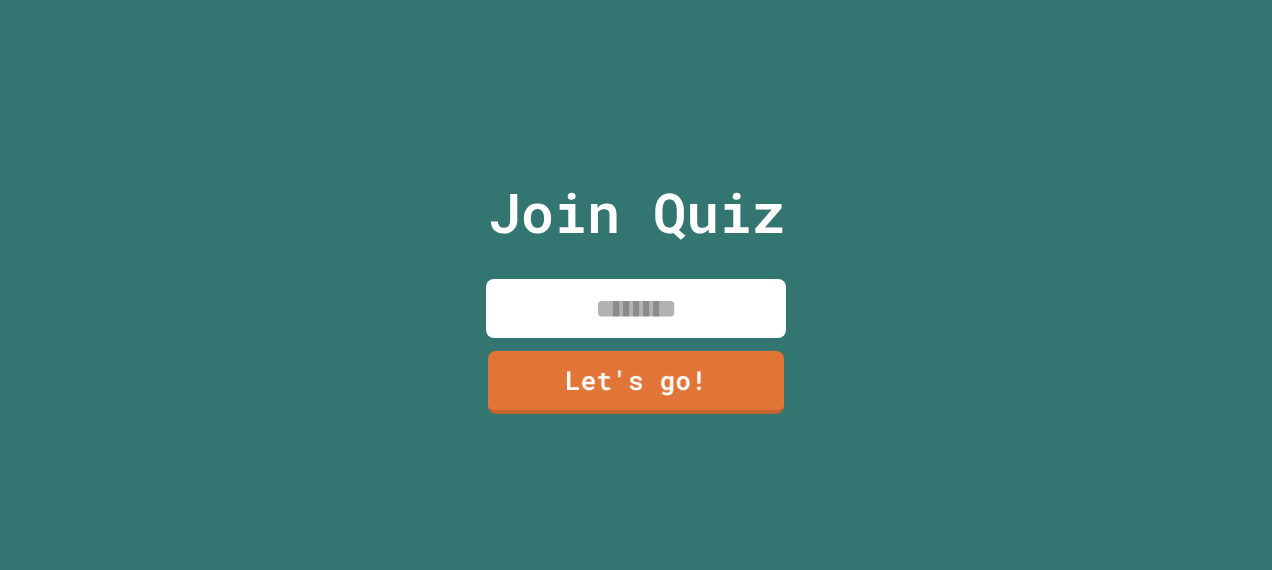 click on "Join Quiz Let's go!" at bounding box center [636, 285] 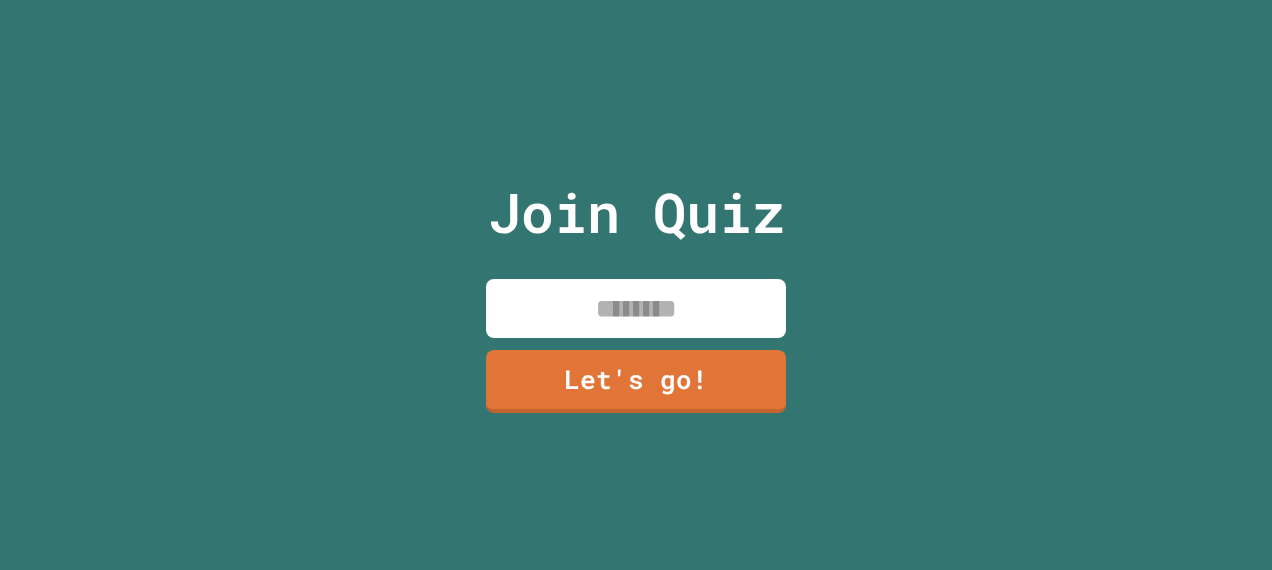 click at bounding box center [636, 308] 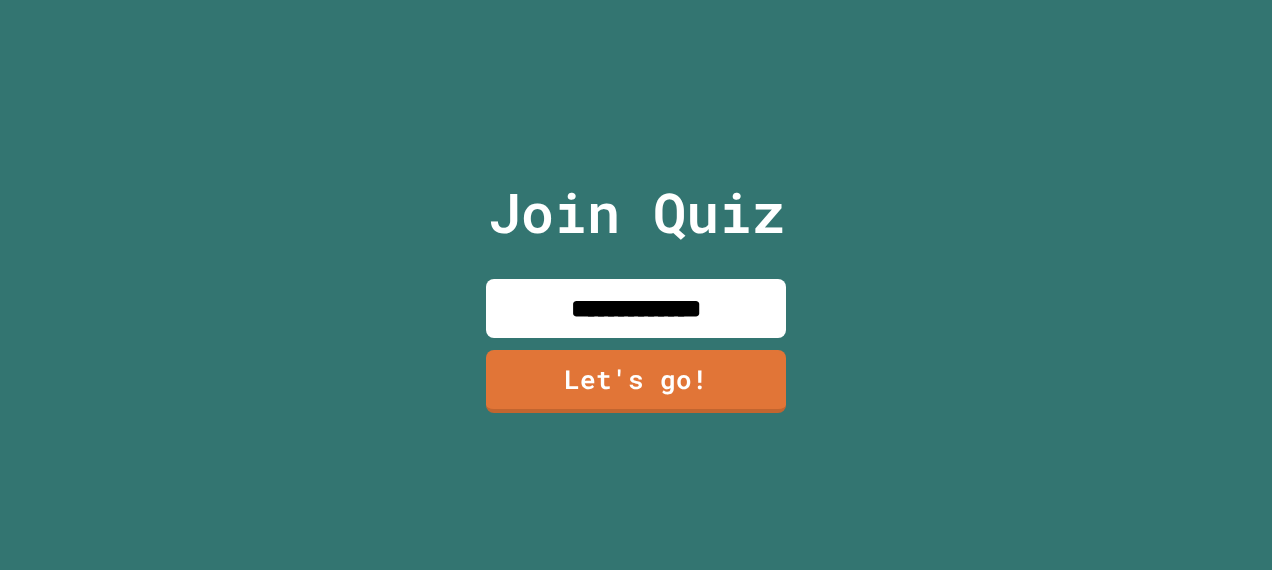 type on "**********" 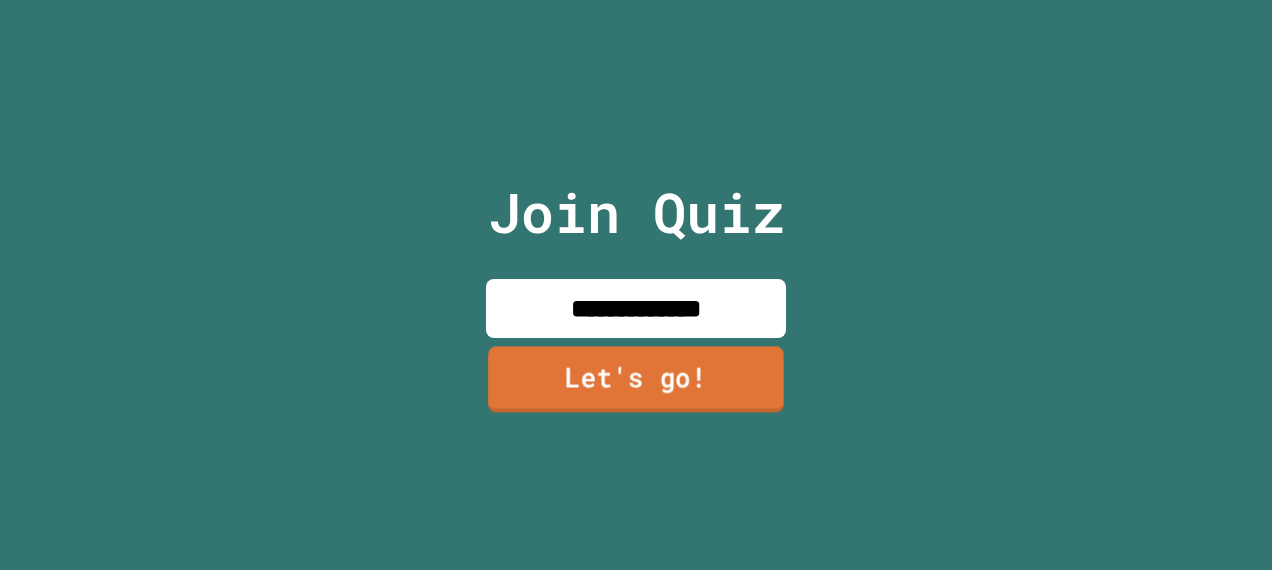click on "Let's go!" at bounding box center (636, 380) 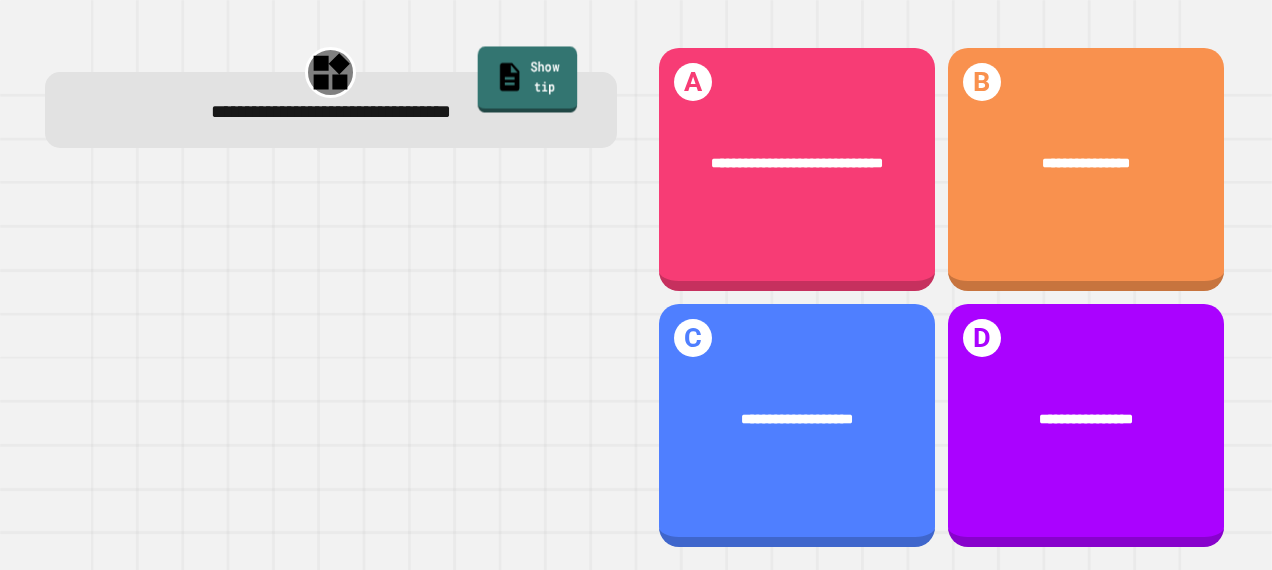 click on "Show tip" at bounding box center (527, 79) 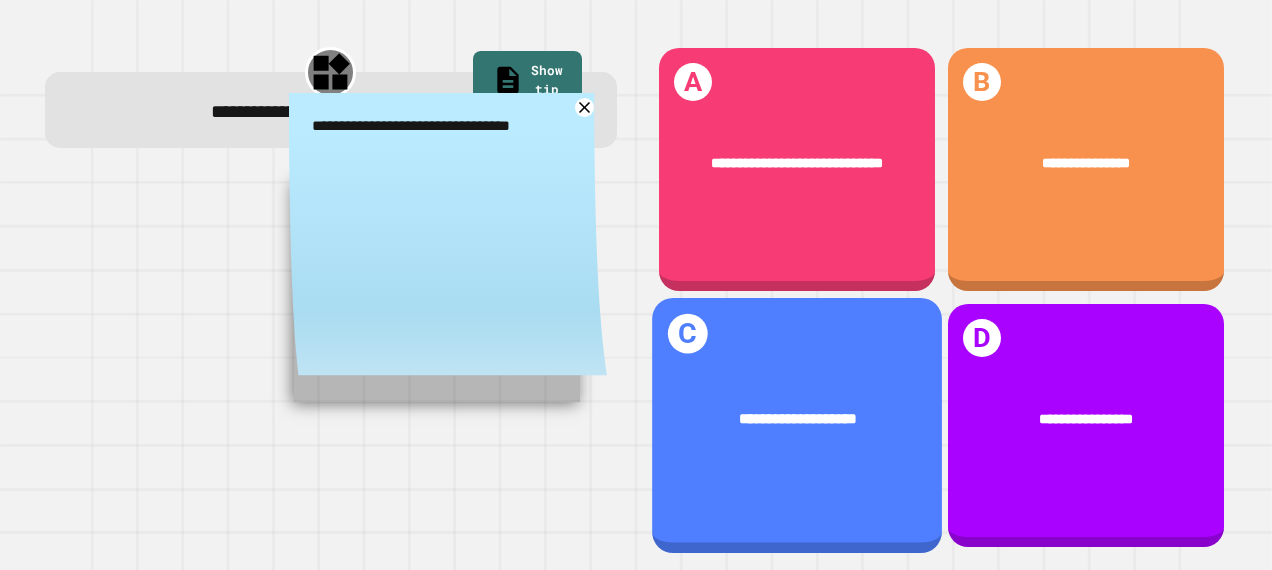 click on "**********" at bounding box center (797, 425) 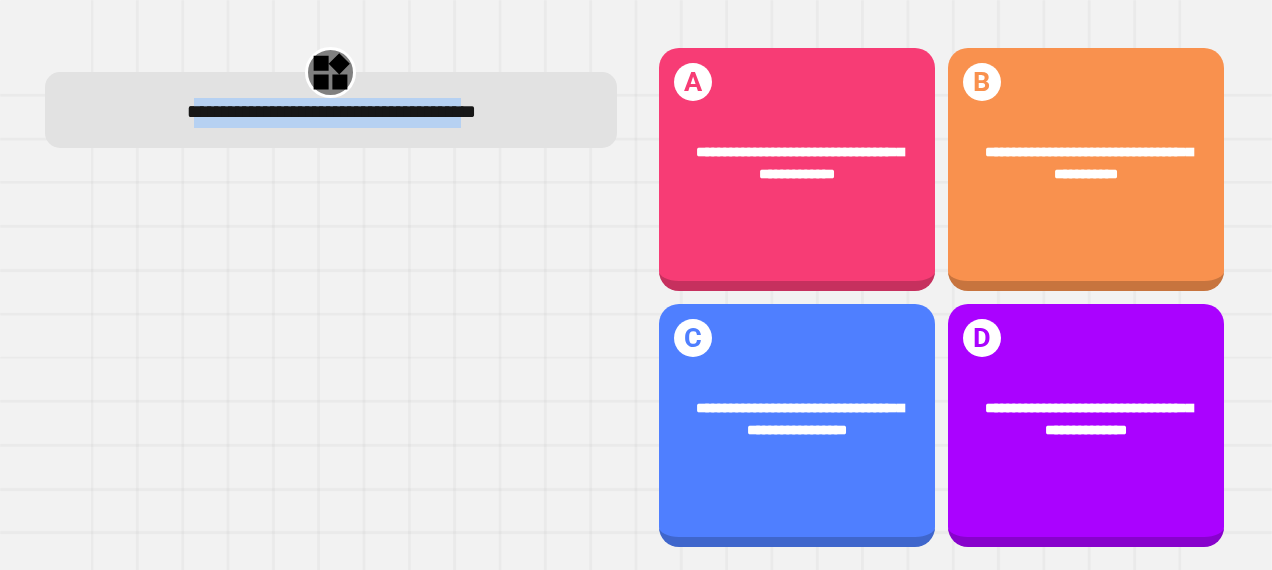 drag, startPoint x: 94, startPoint y: 114, endPoint x: 559, endPoint y: 90, distance: 465.61896 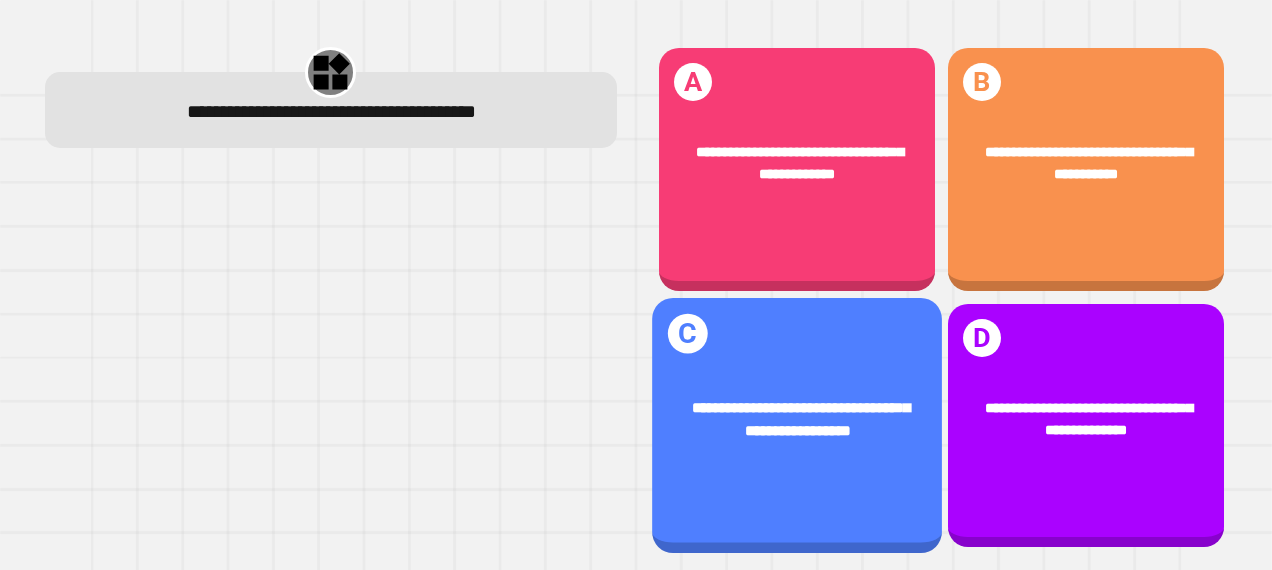 click on "**********" at bounding box center [797, 425] 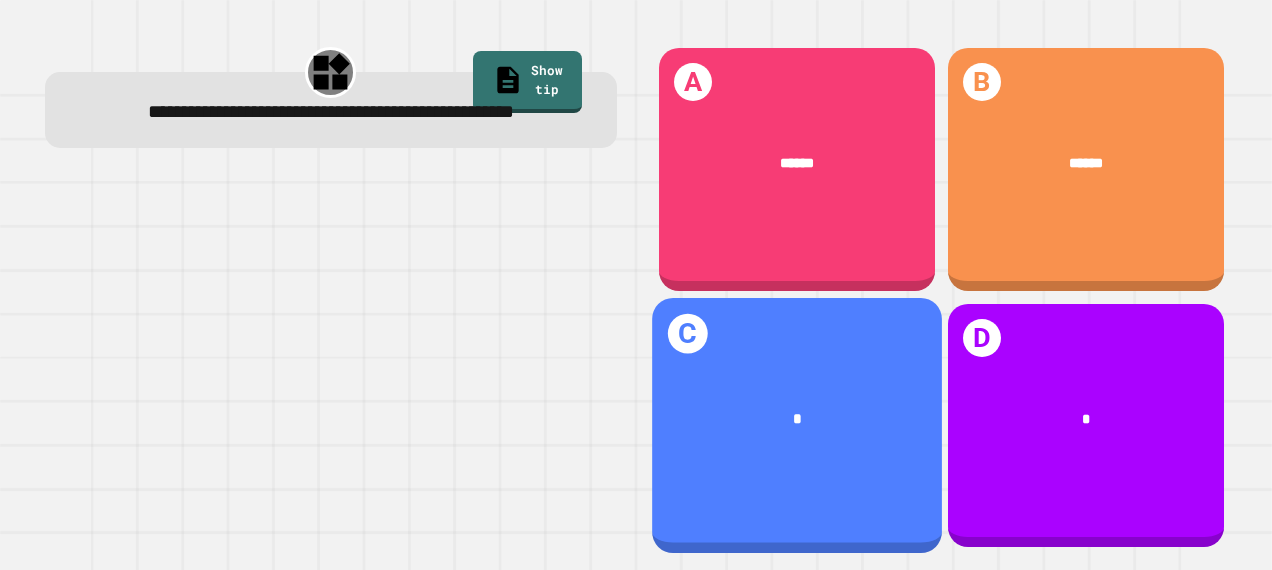 click on "C *" at bounding box center (797, 425) 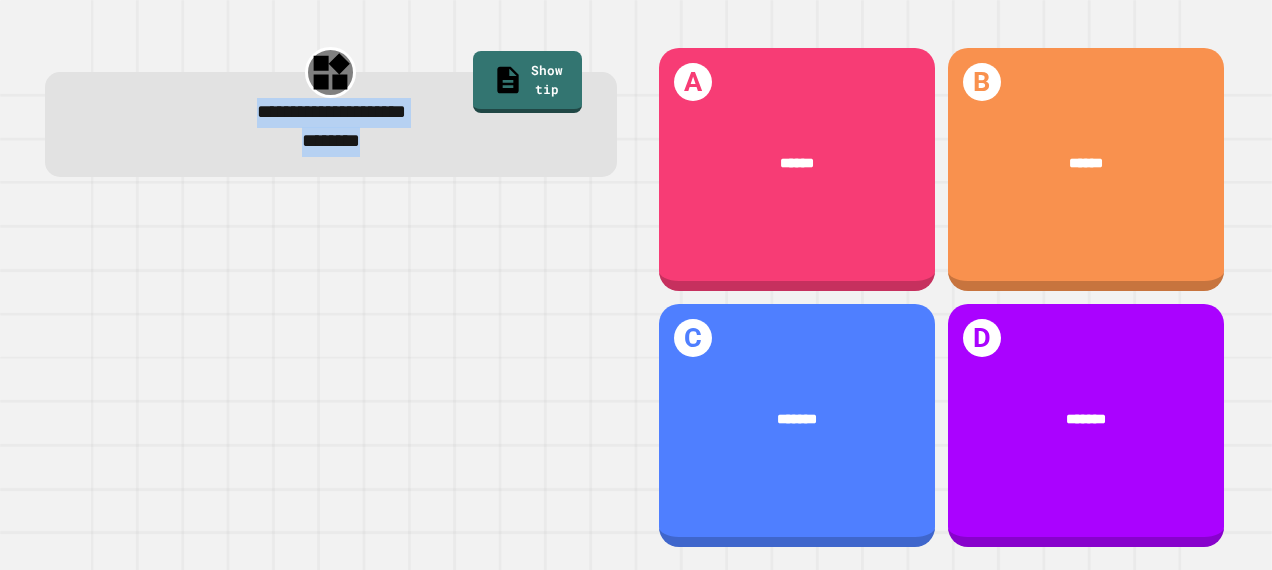 drag, startPoint x: 98, startPoint y: 96, endPoint x: 478, endPoint y: 148, distance: 383.54138 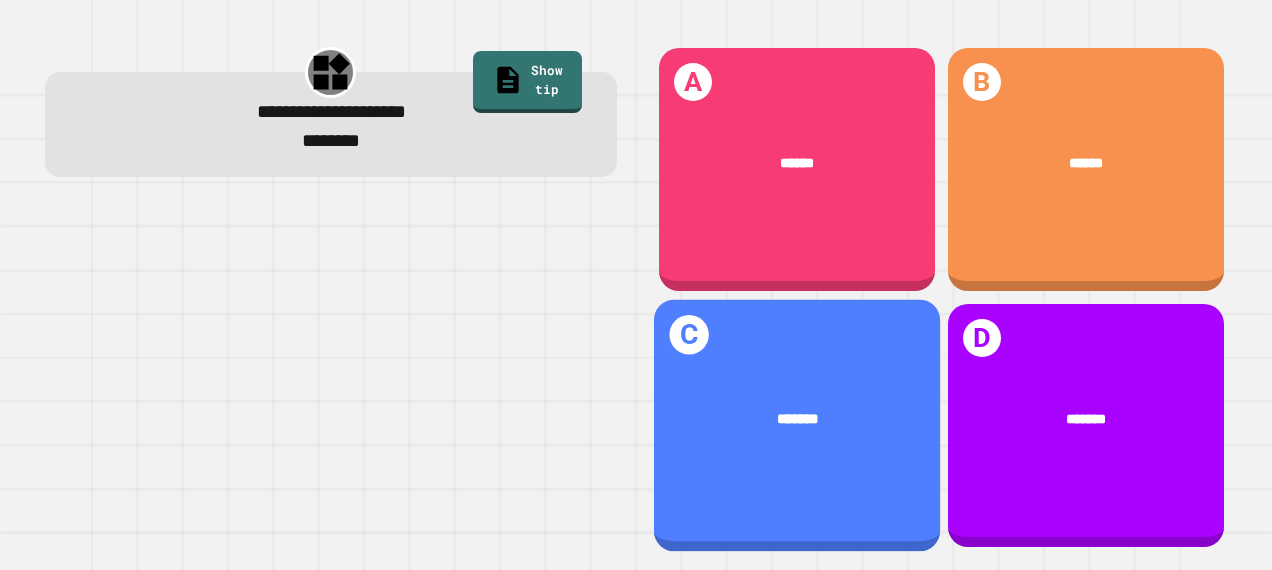 click on "C *******" at bounding box center [797, 426] 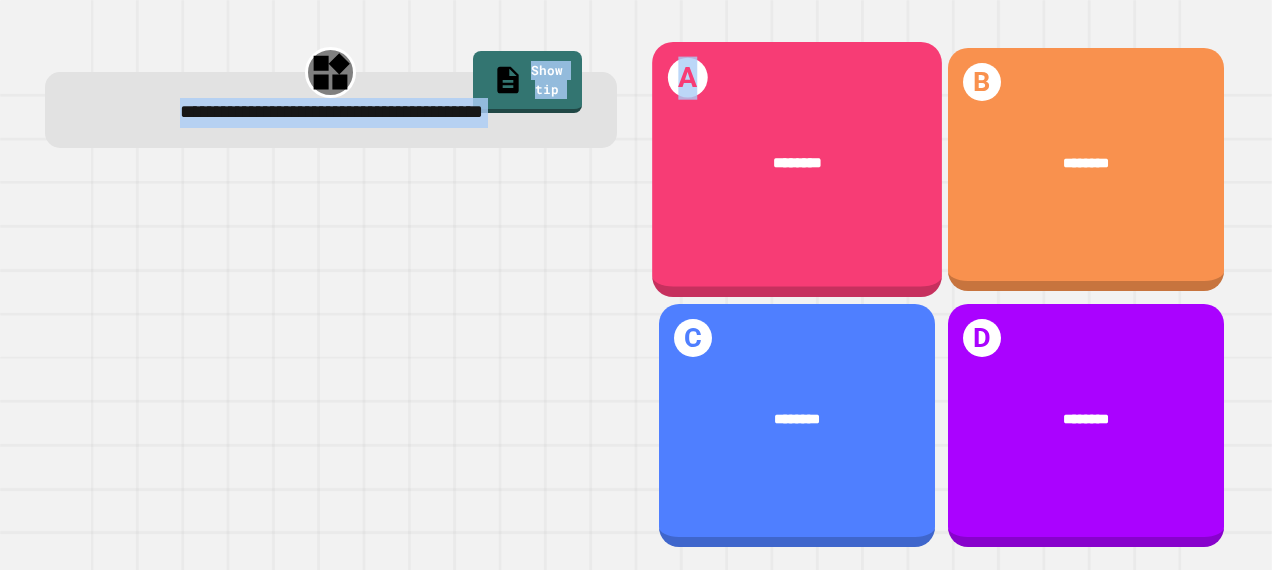 drag, startPoint x: 50, startPoint y: 108, endPoint x: 682, endPoint y: 153, distance: 633.60004 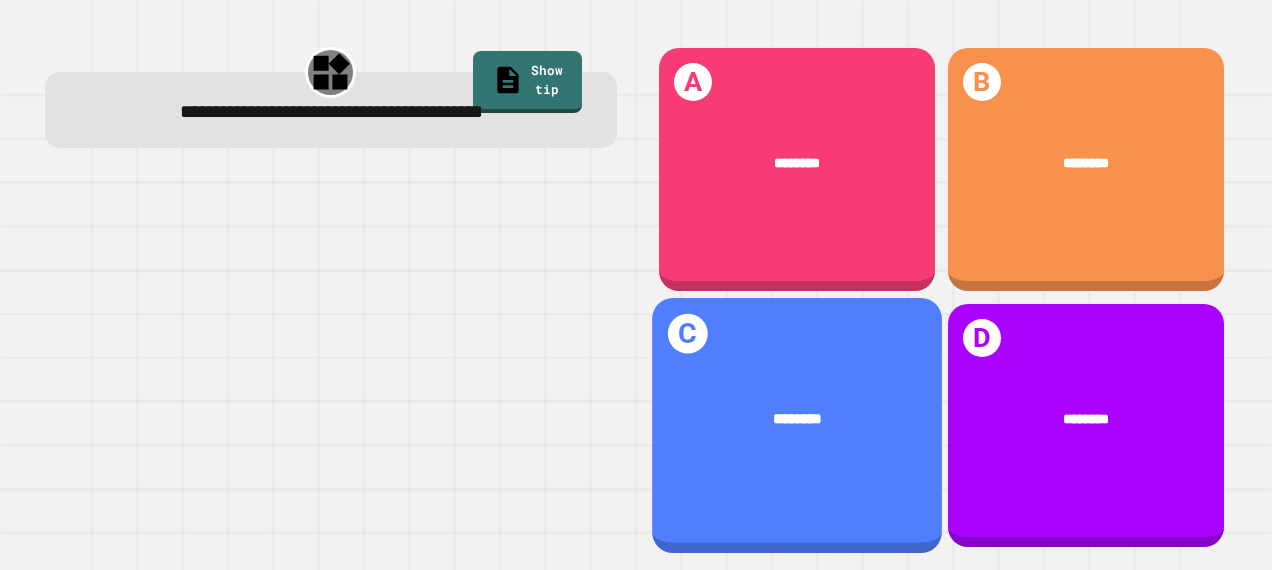 click on "********" at bounding box center [797, 420] 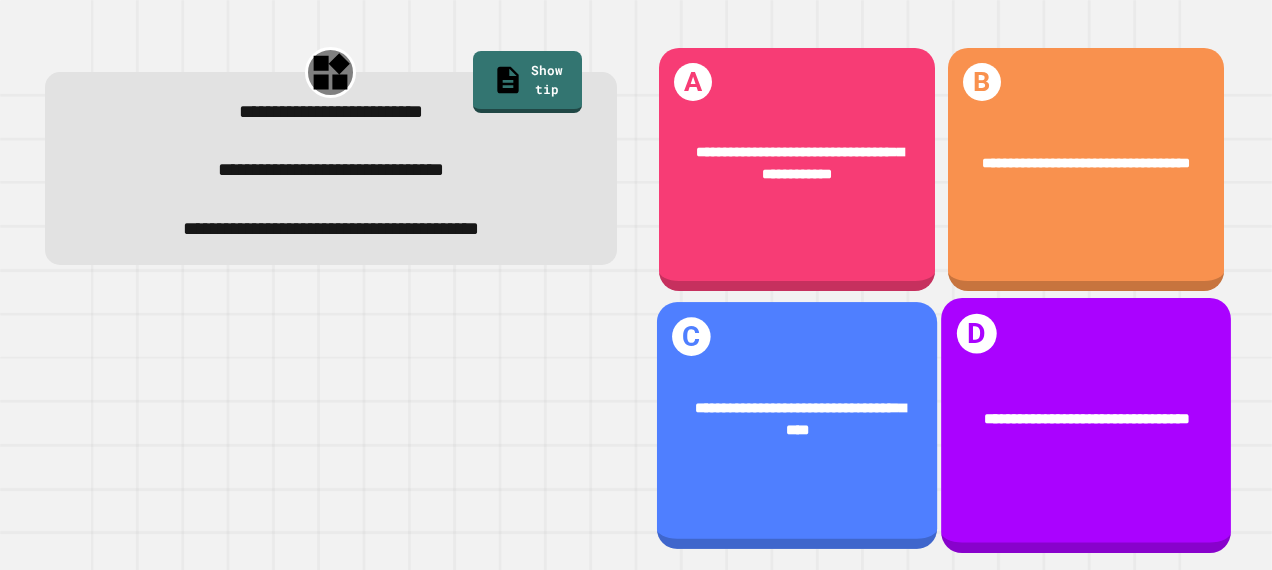 click on "**********" at bounding box center [1086, 420] 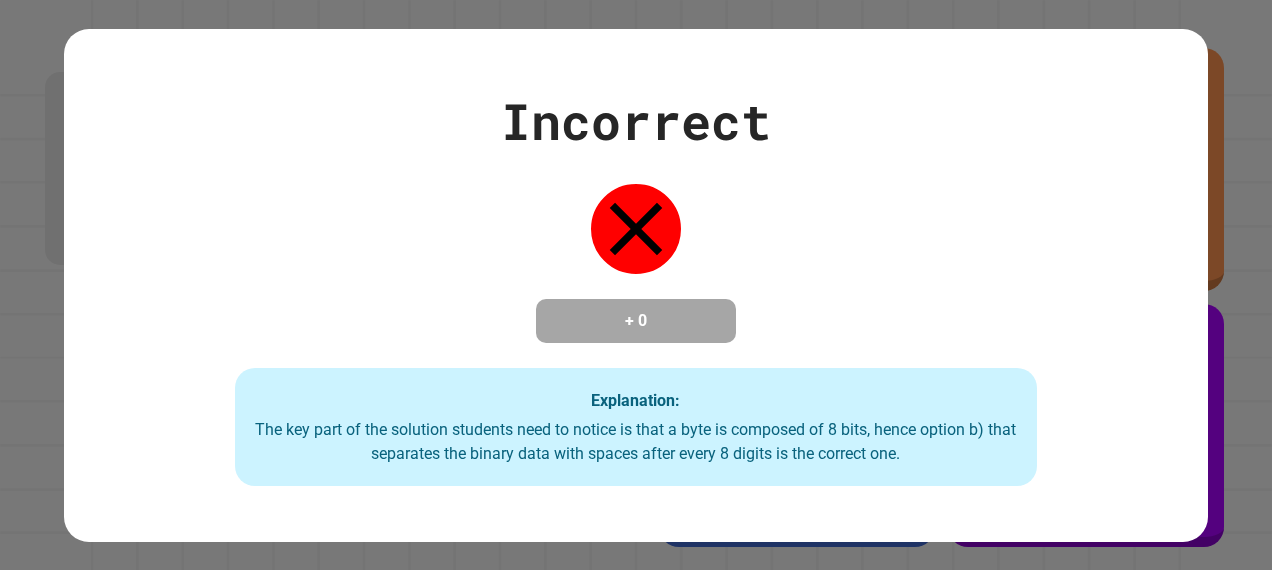 click on "Incorrect   + [PHONE] Explanation:   The key part of the solution students need to notice is that a byte is composed of 8 bits, hence option b) that separates the binary data with spaces after every 8 digits is the correct one." at bounding box center [636, 285] 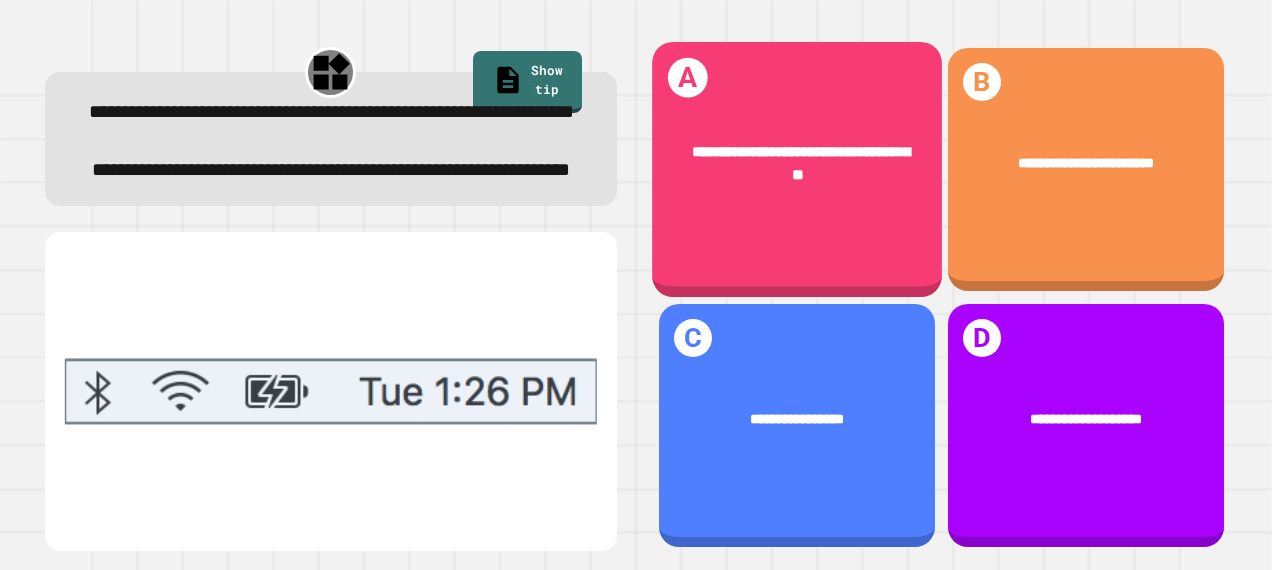 click on "**********" at bounding box center (797, 164) 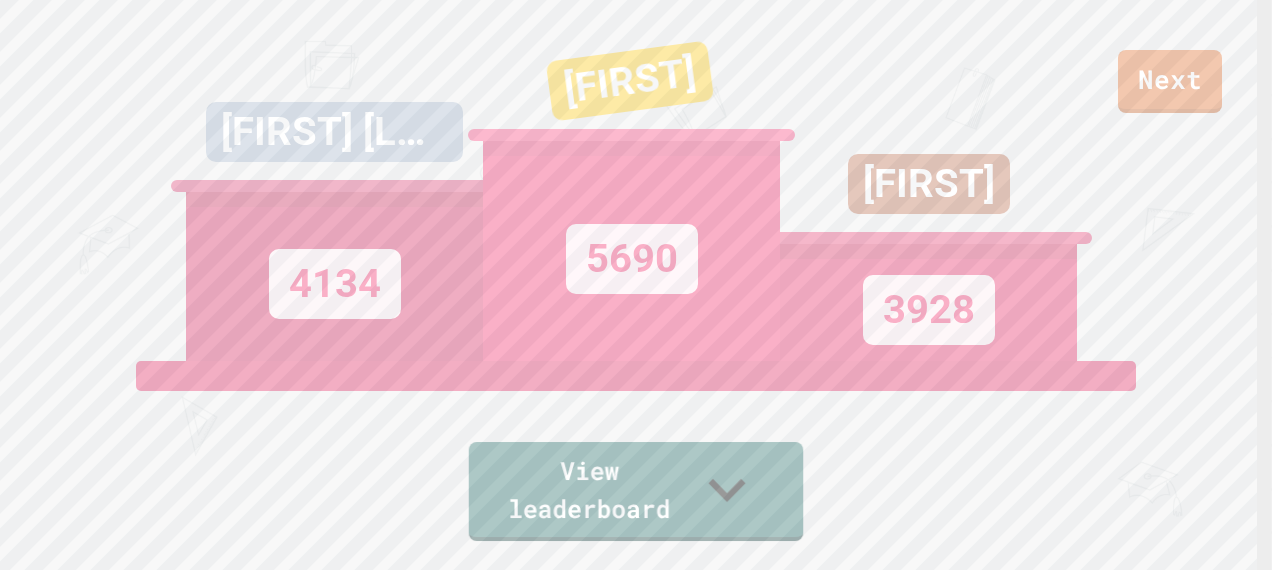 click on "Next [FIRST] [LAST] [NUMBER] [FIRST] [NUMBER] [FIRST] [NUMBER] View leaderboard" at bounding box center (636, 285) 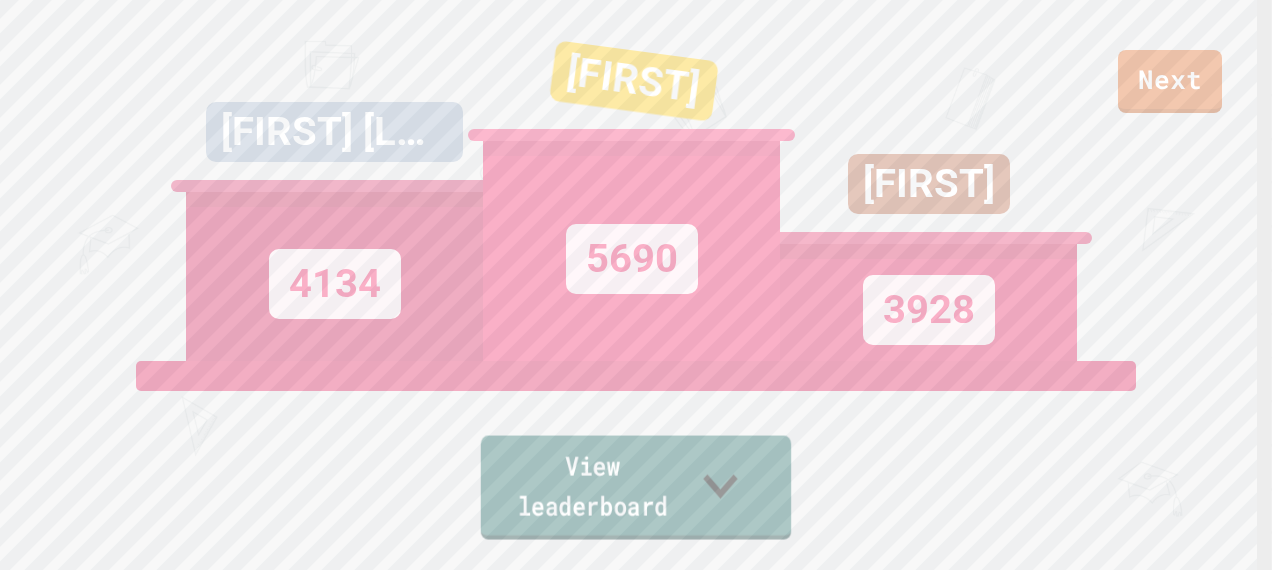click on "View leaderboard" at bounding box center [636, 488] 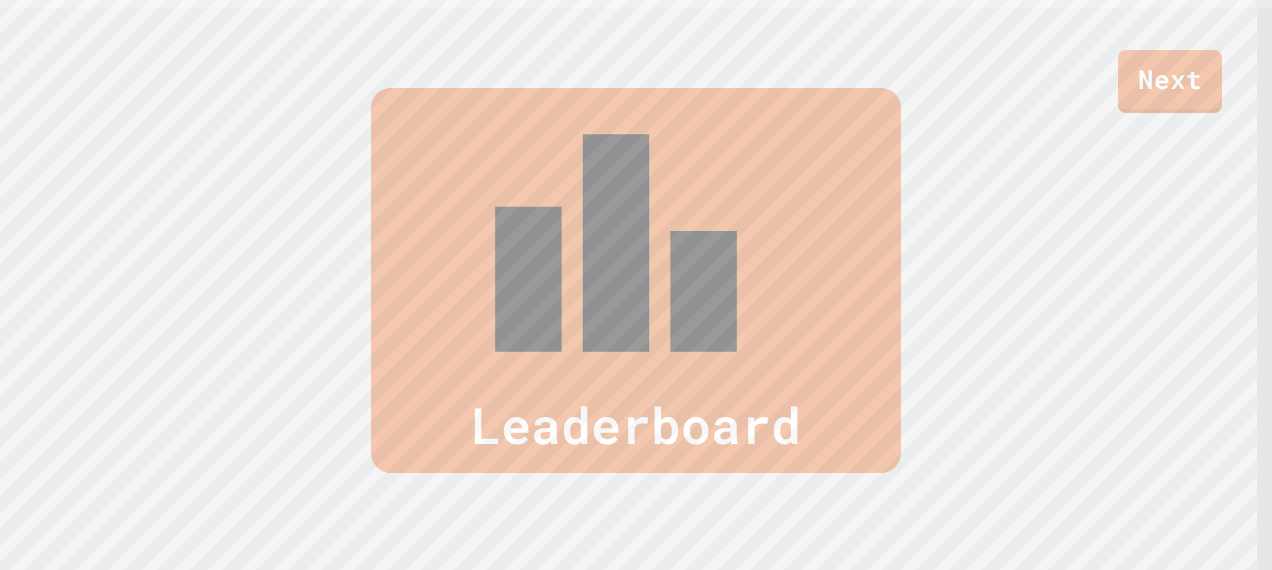 click on "4134" at bounding box center [749, 721] 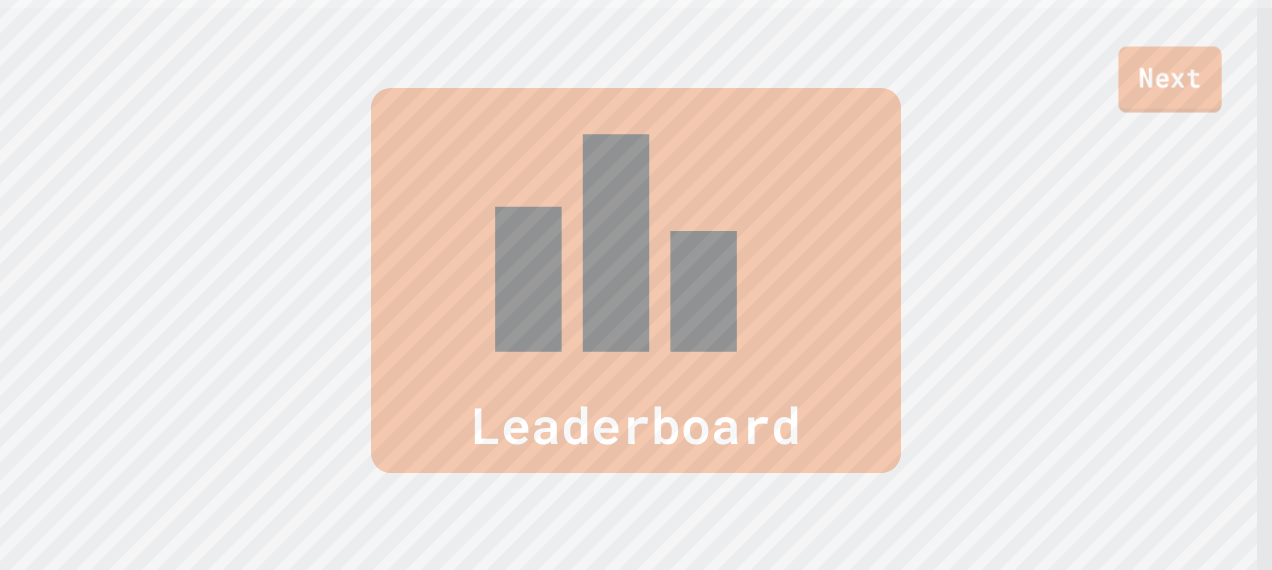 click on "Next" at bounding box center [1169, 80] 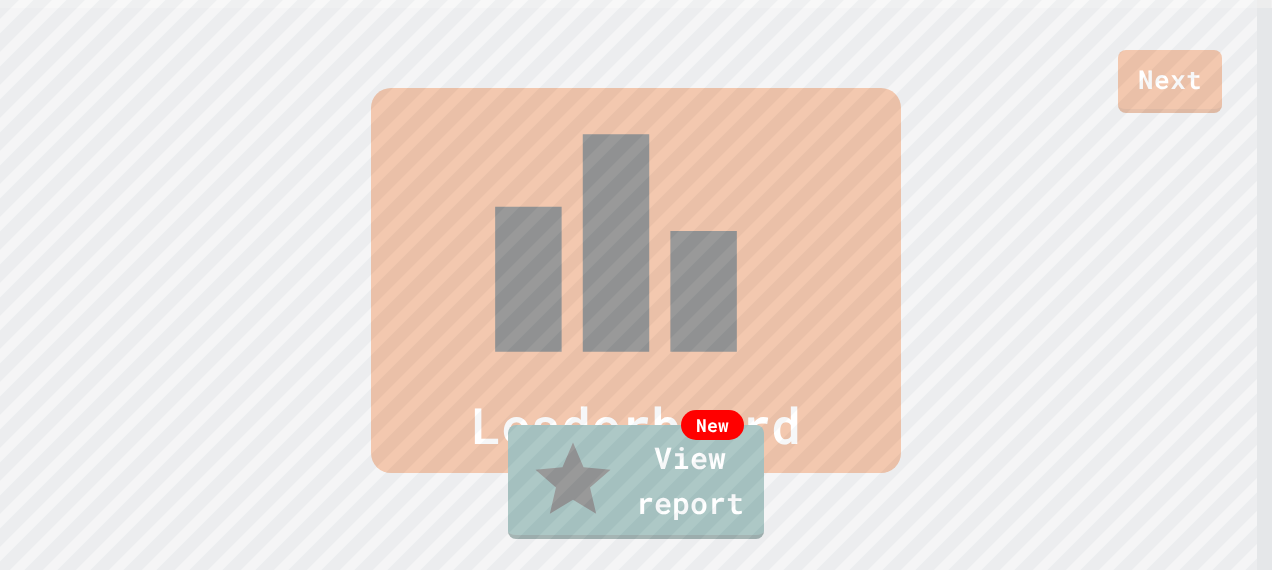 click on "Exit" at bounding box center (1168, 619) 